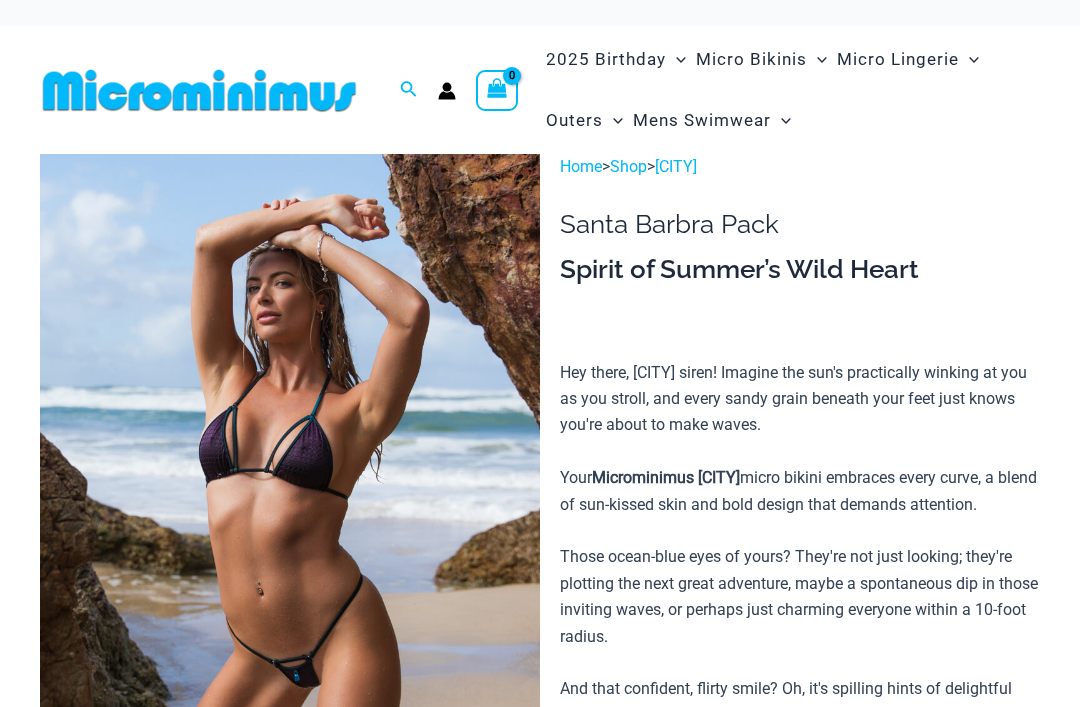 scroll, scrollTop: 0, scrollLeft: 0, axis: both 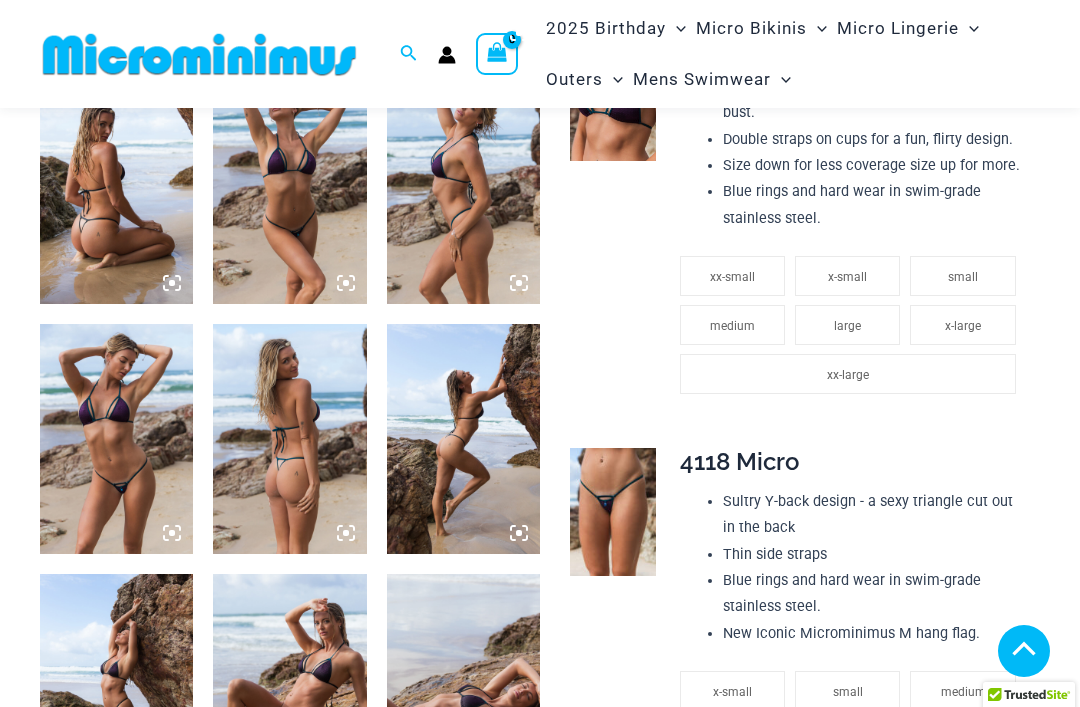 click on "xx-large" 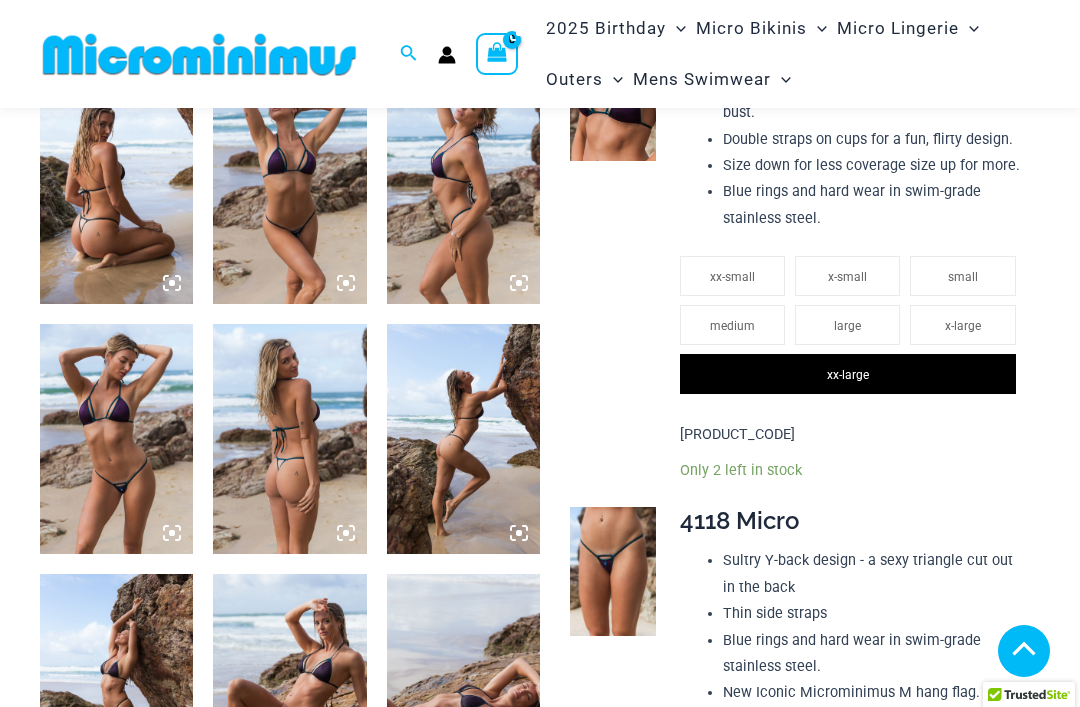 click on "large" 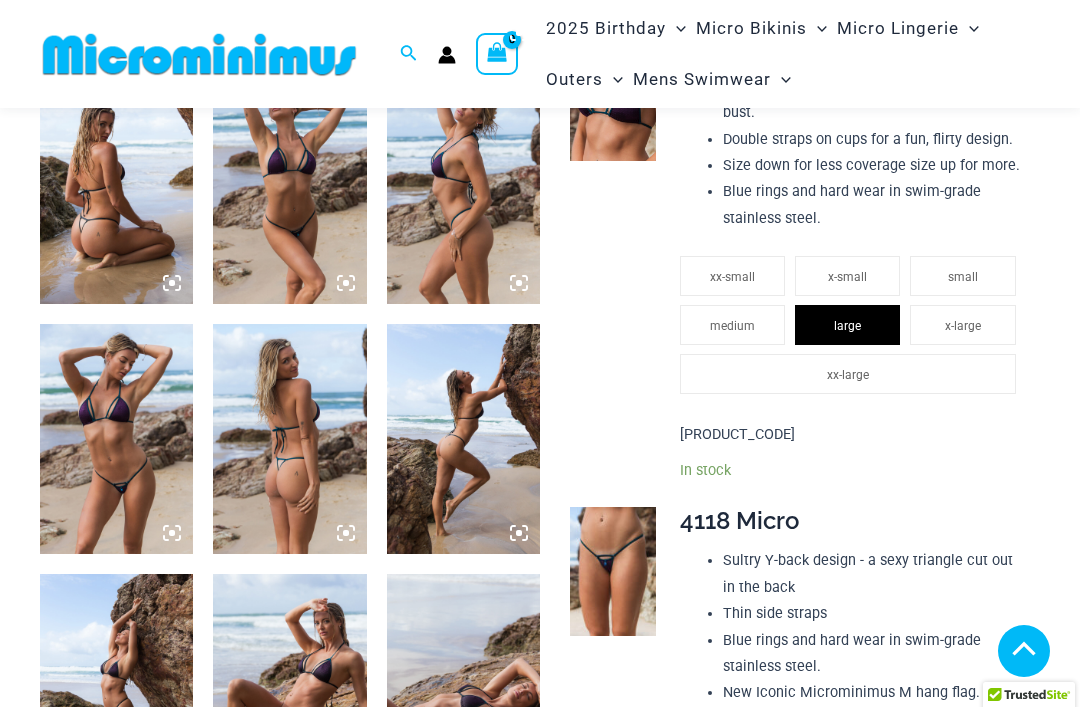 click on "x-large" 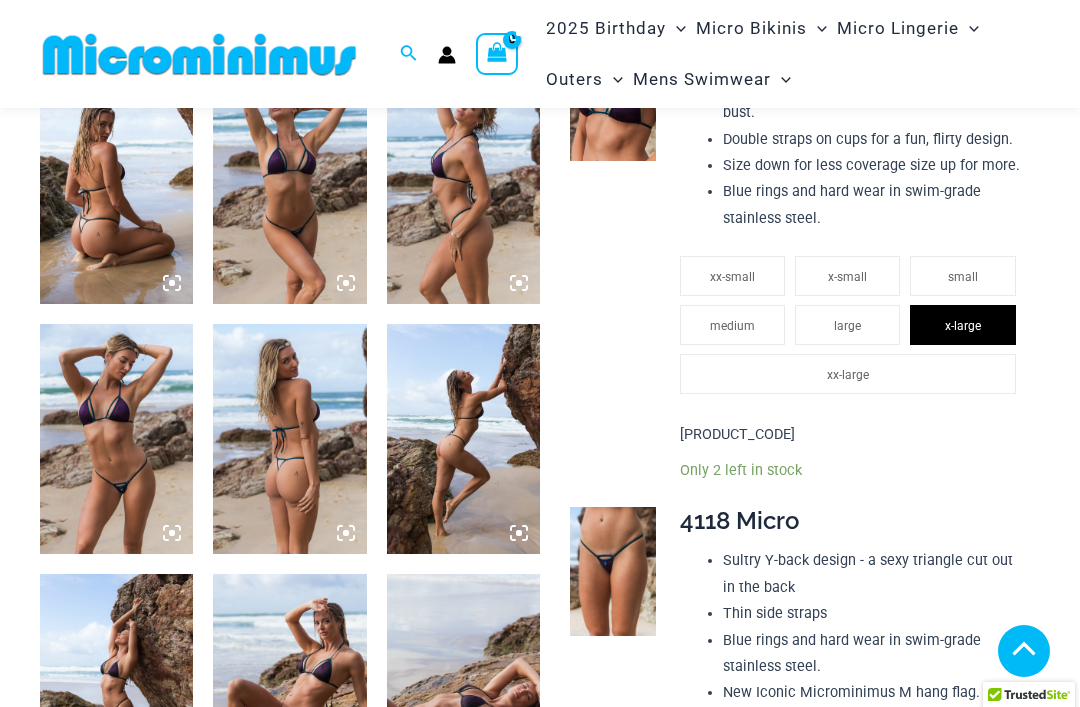 click on "medium" 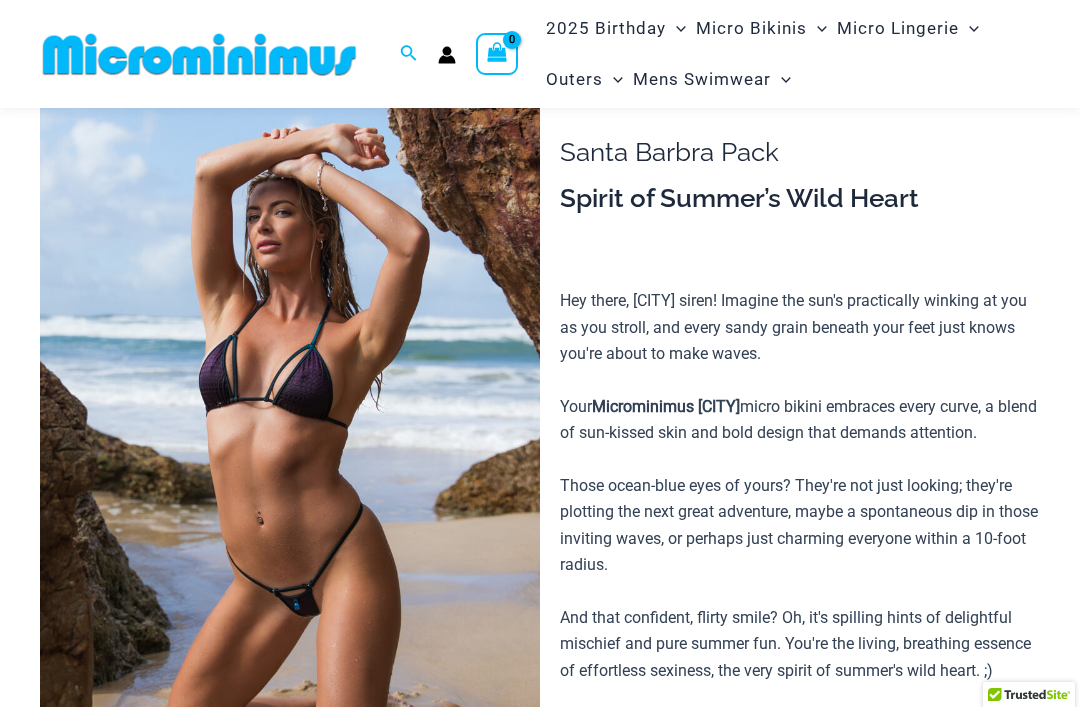 scroll, scrollTop: 0, scrollLeft: 0, axis: both 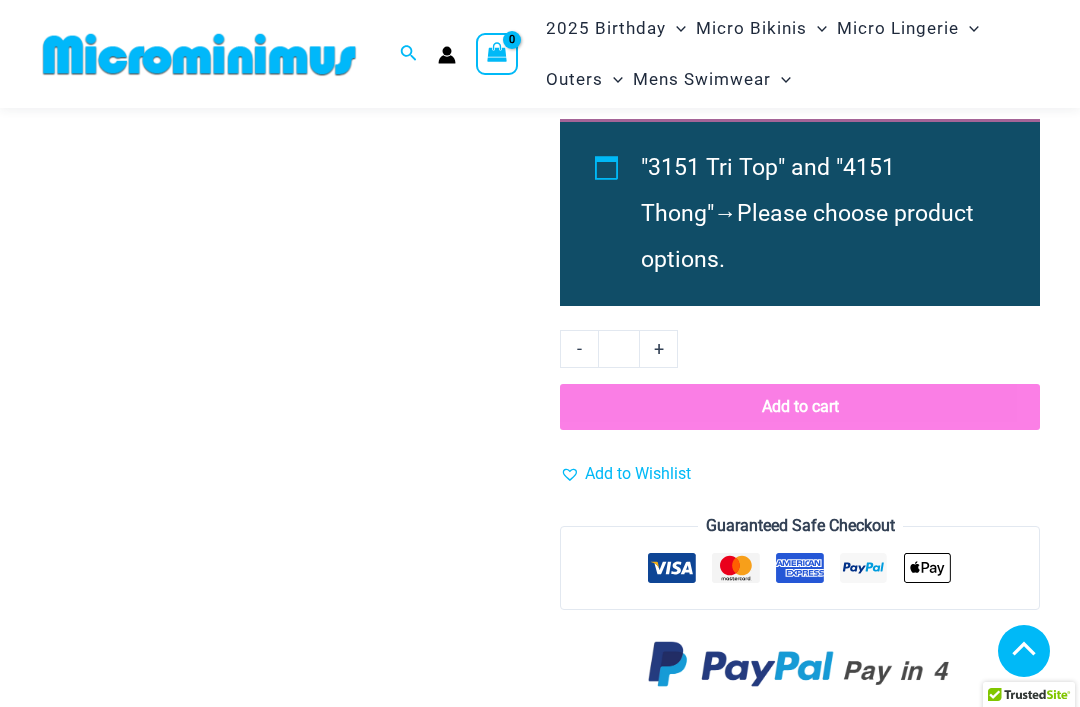 click 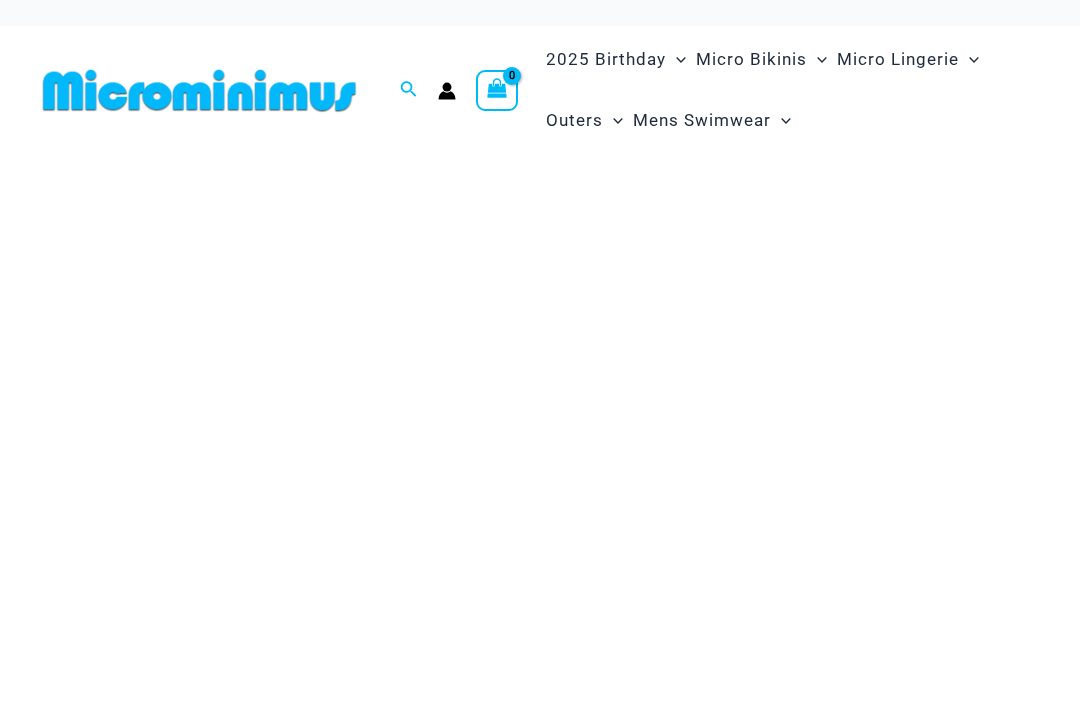 scroll, scrollTop: 0, scrollLeft: 0, axis: both 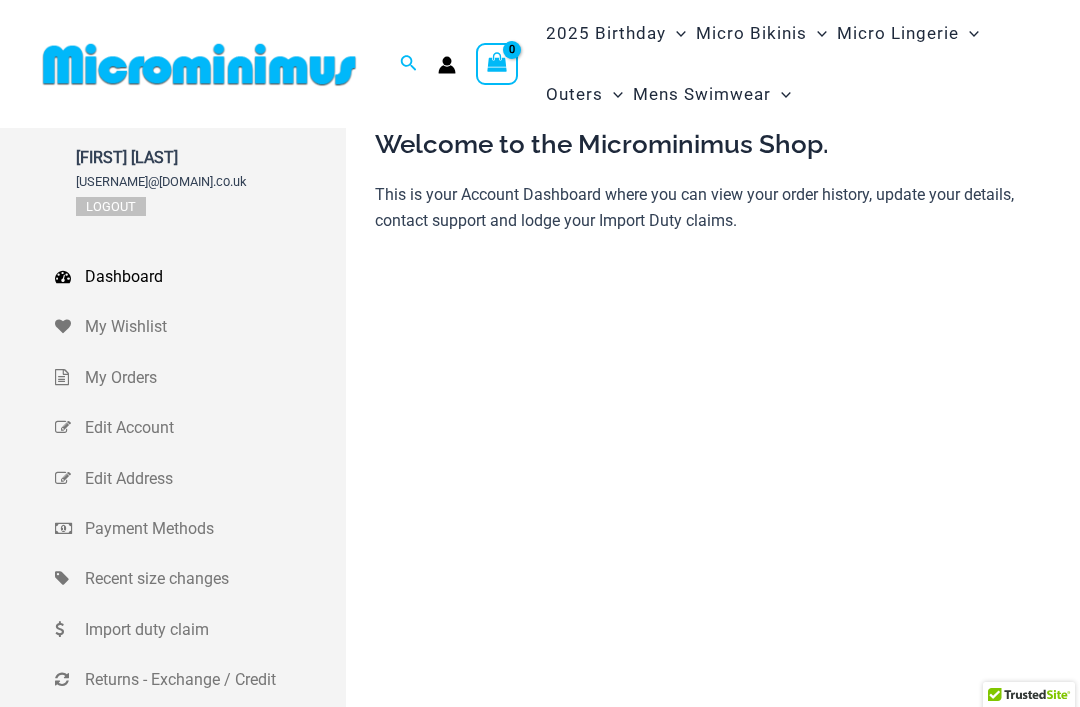 click on "Logout" at bounding box center [111, 206] 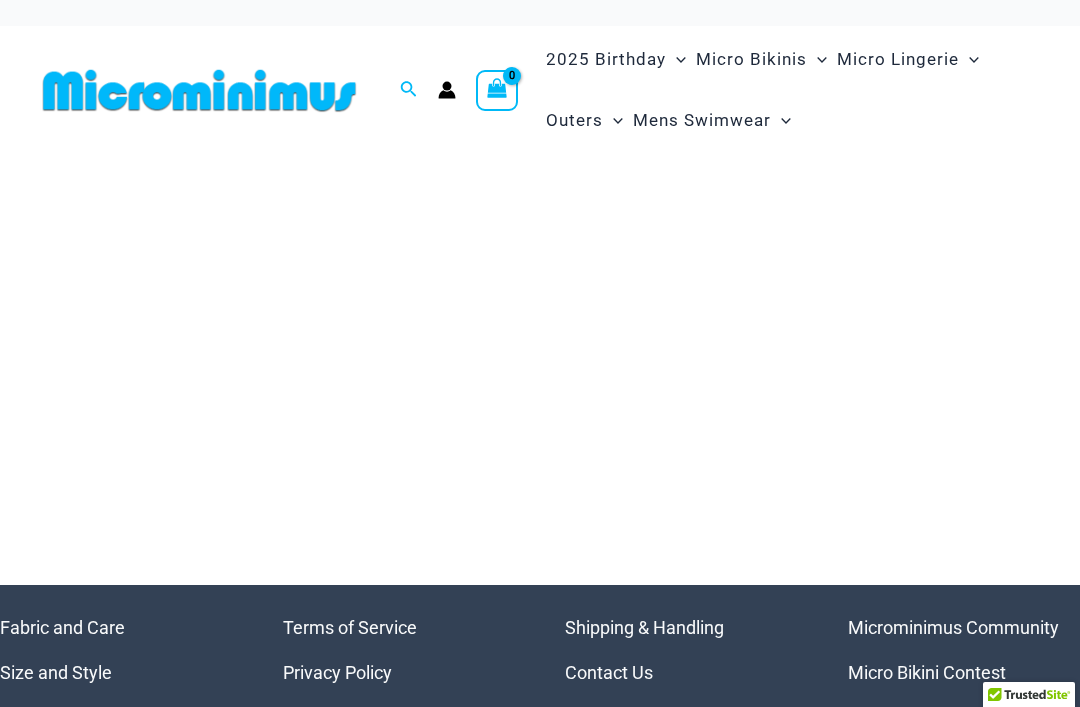 scroll, scrollTop: 0, scrollLeft: 0, axis: both 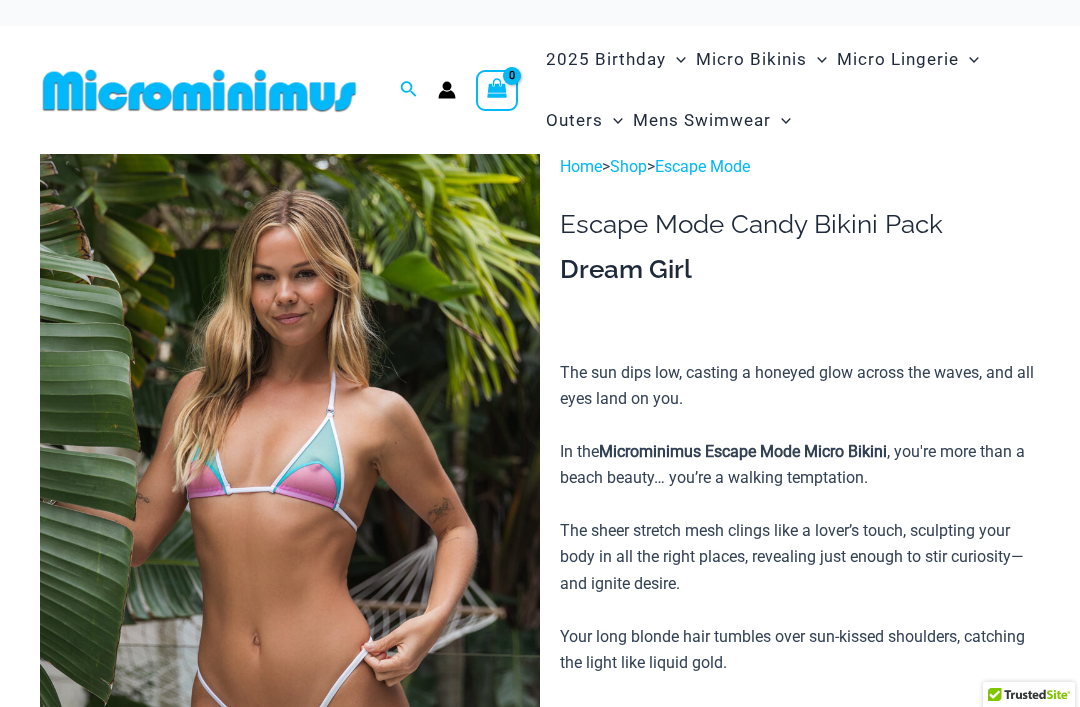 click 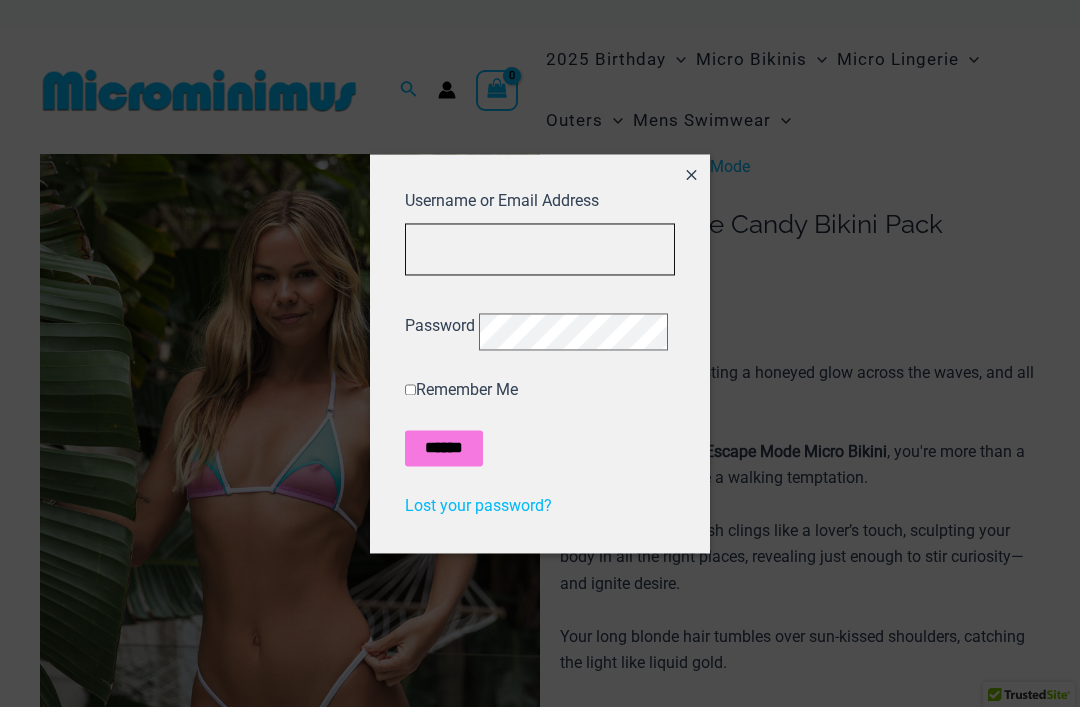 click on "Username or Email Address" at bounding box center [540, 249] 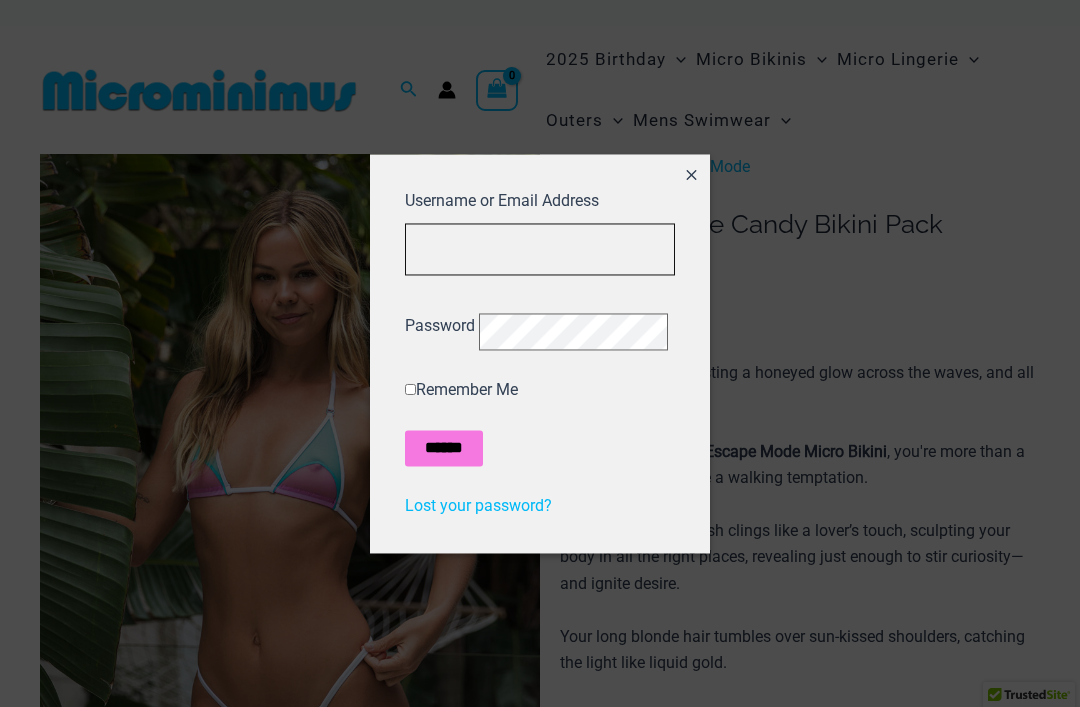 type on "**********" 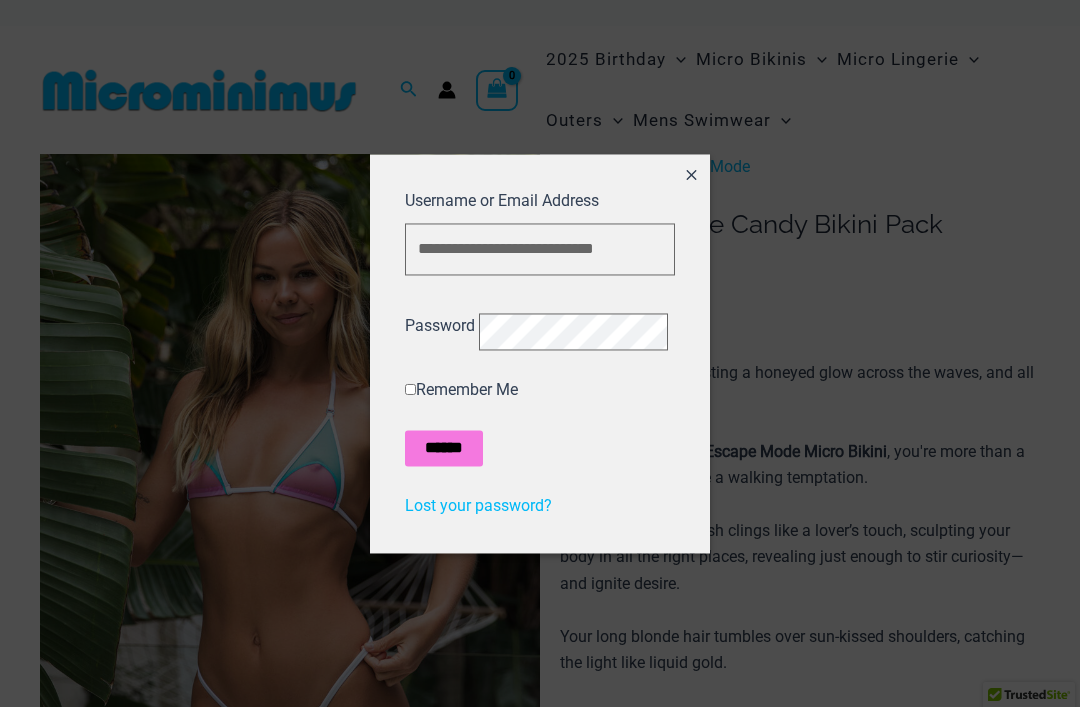 click on "******" at bounding box center [444, 448] 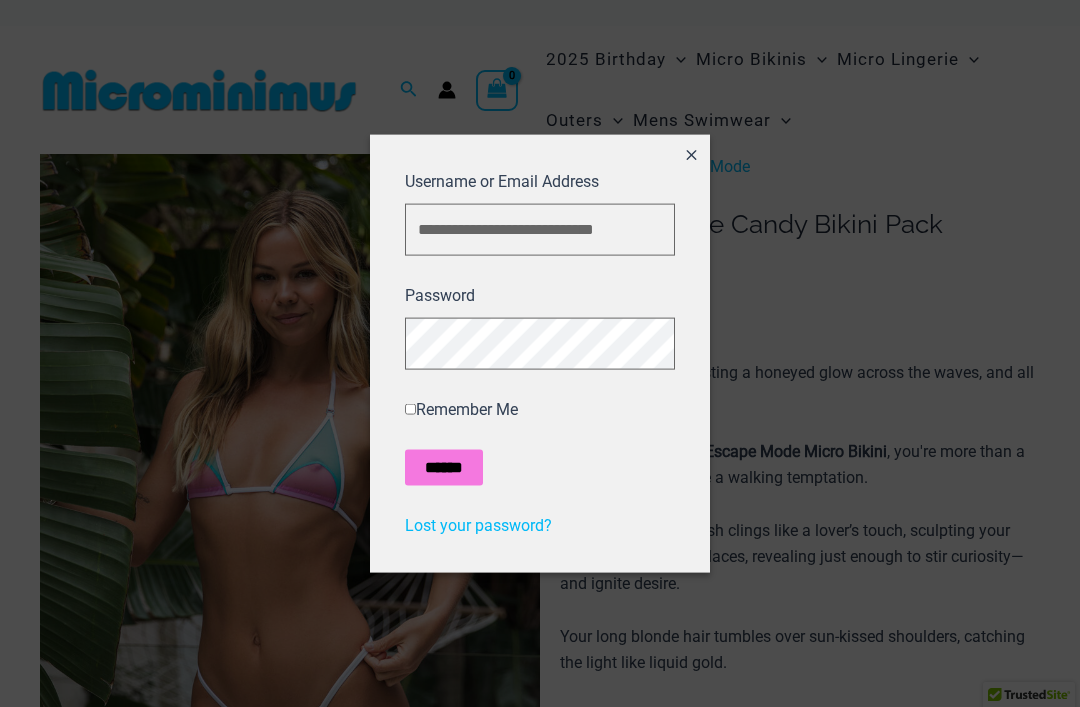 click on "******" at bounding box center (444, 468) 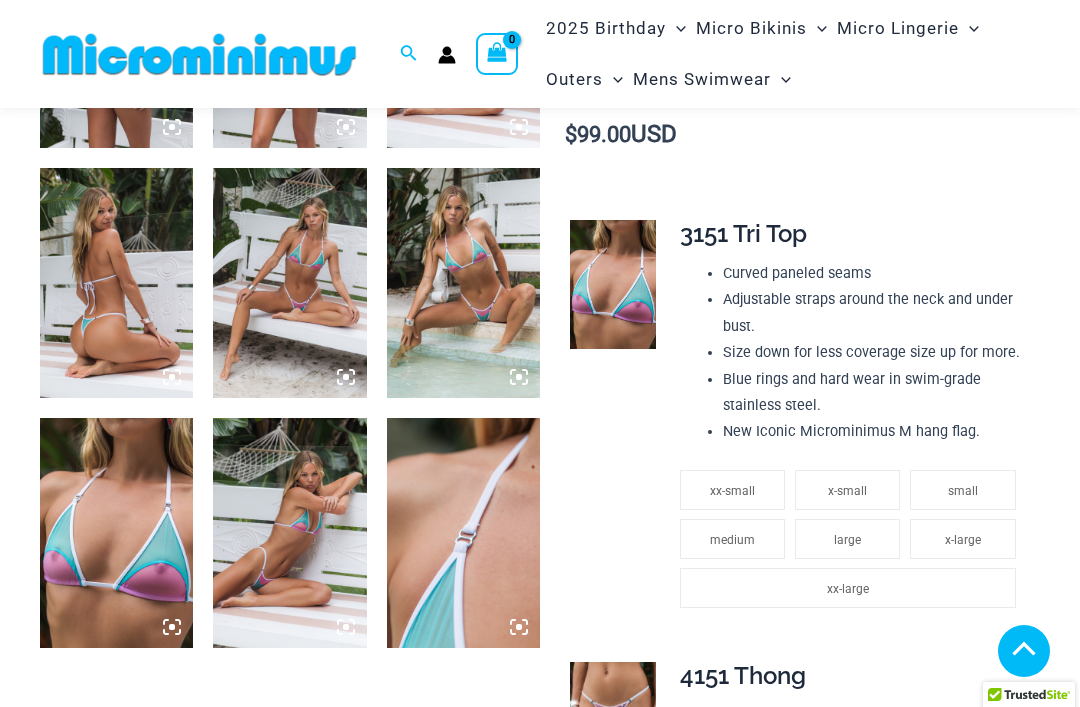 scroll, scrollTop: 1001, scrollLeft: 0, axis: vertical 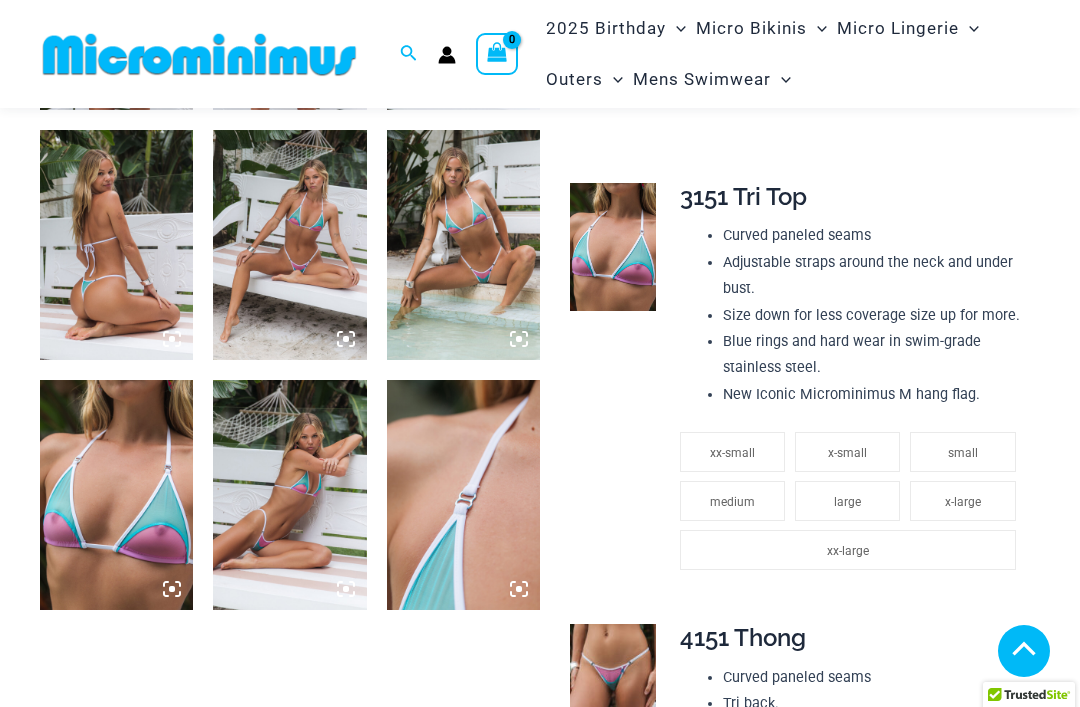 click on "xx-large" 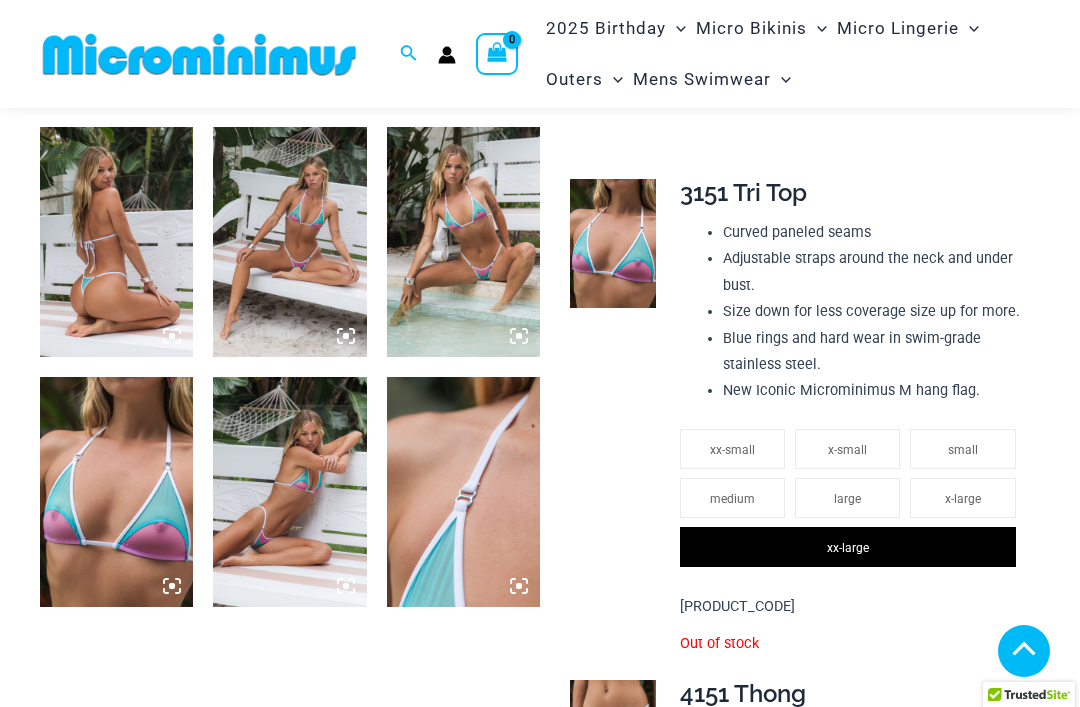click on "medium" 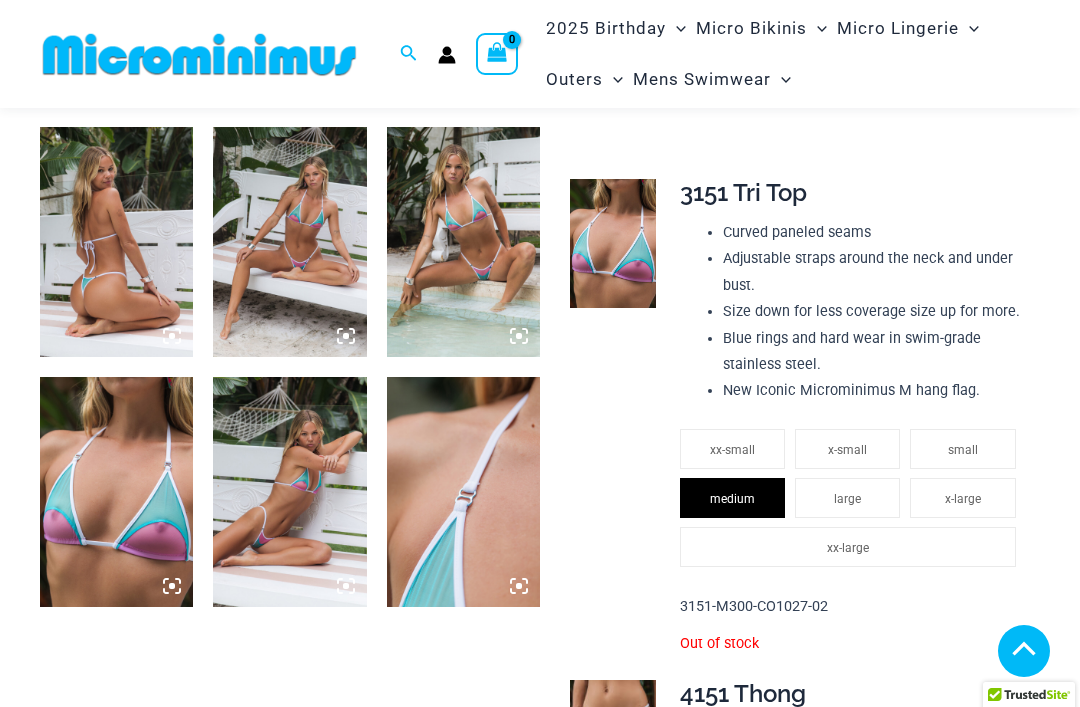 click on "large" 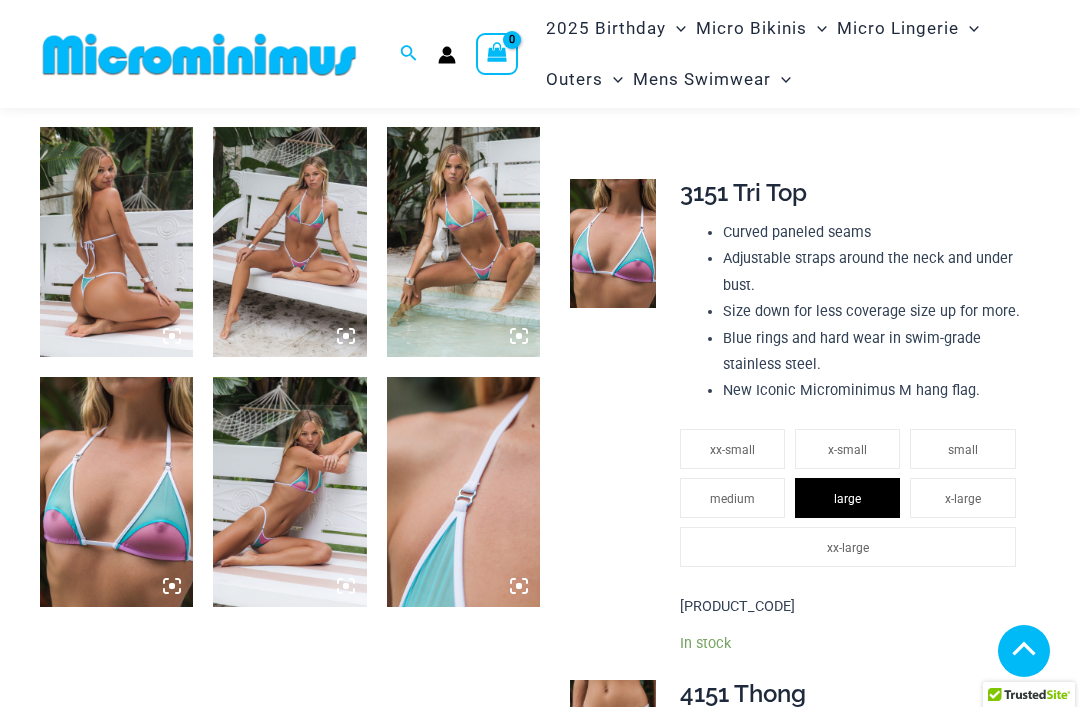 click on "x-large" 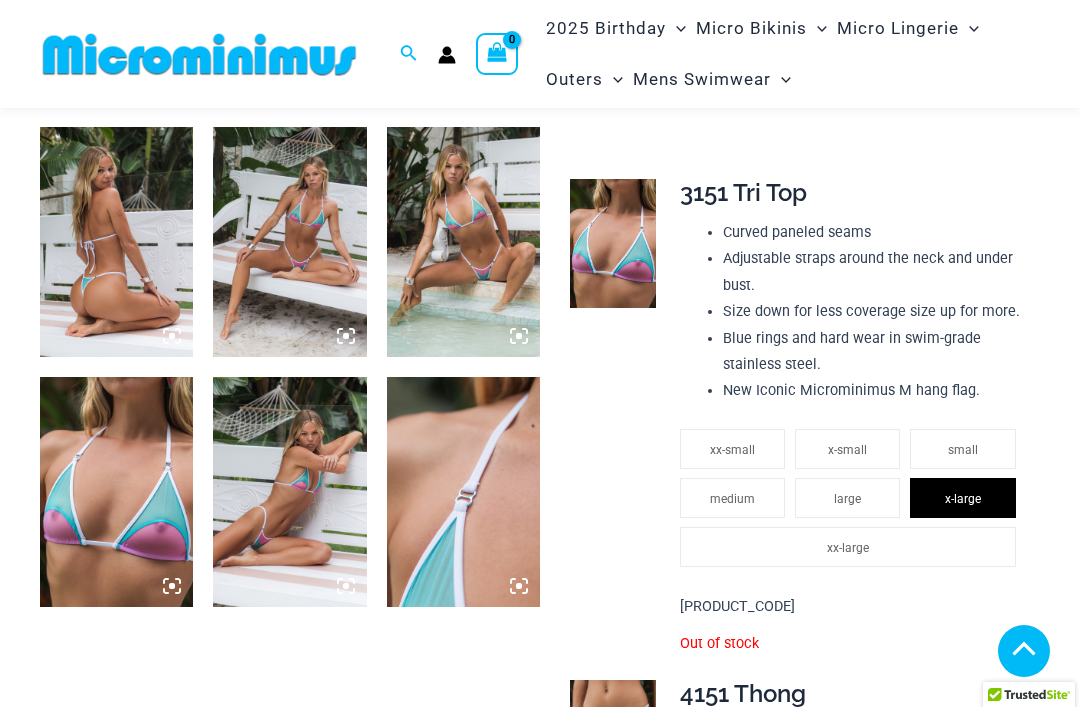 click on "large" 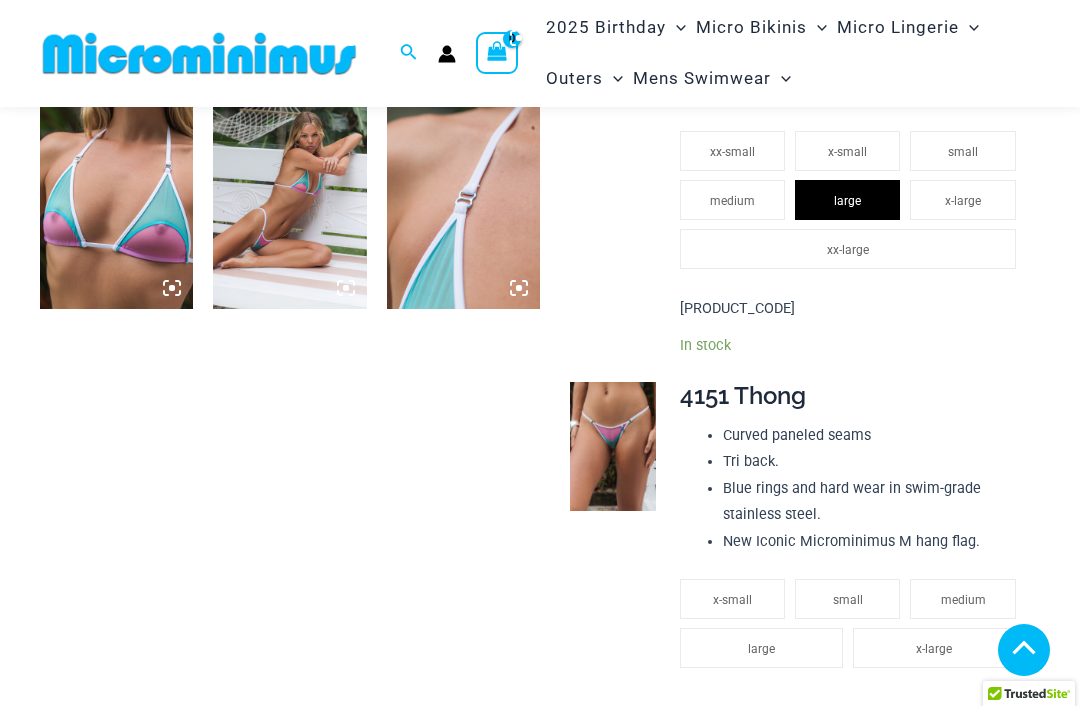 click on "large" 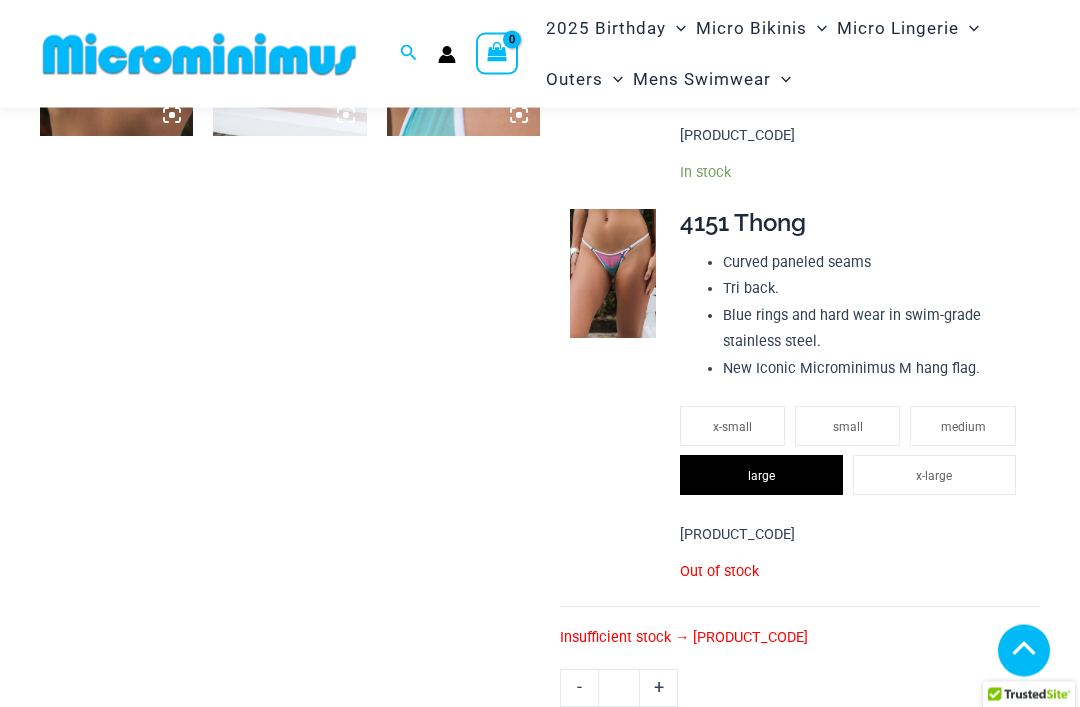 scroll, scrollTop: 1472, scrollLeft: 0, axis: vertical 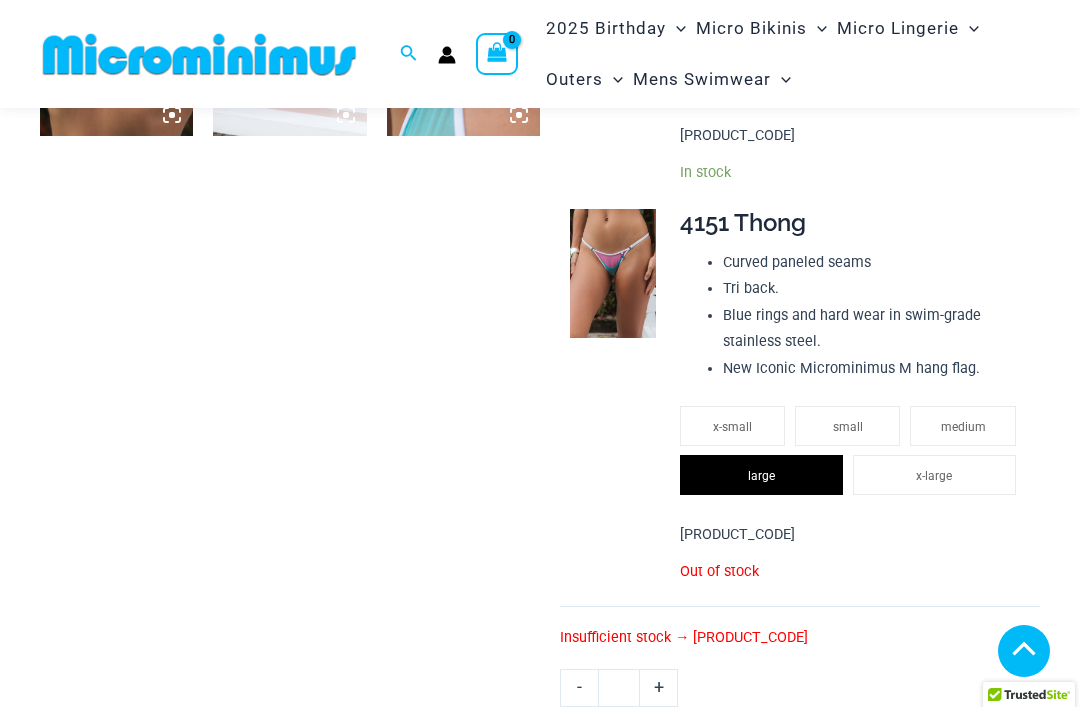 click on "x-large" 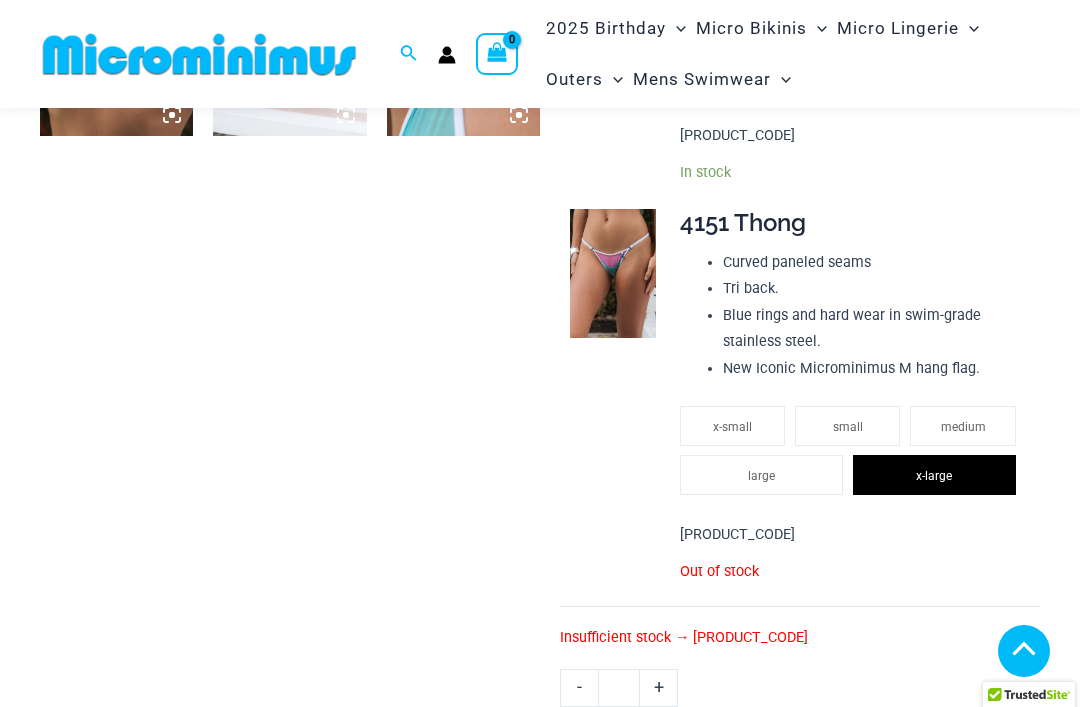 click on "medium" 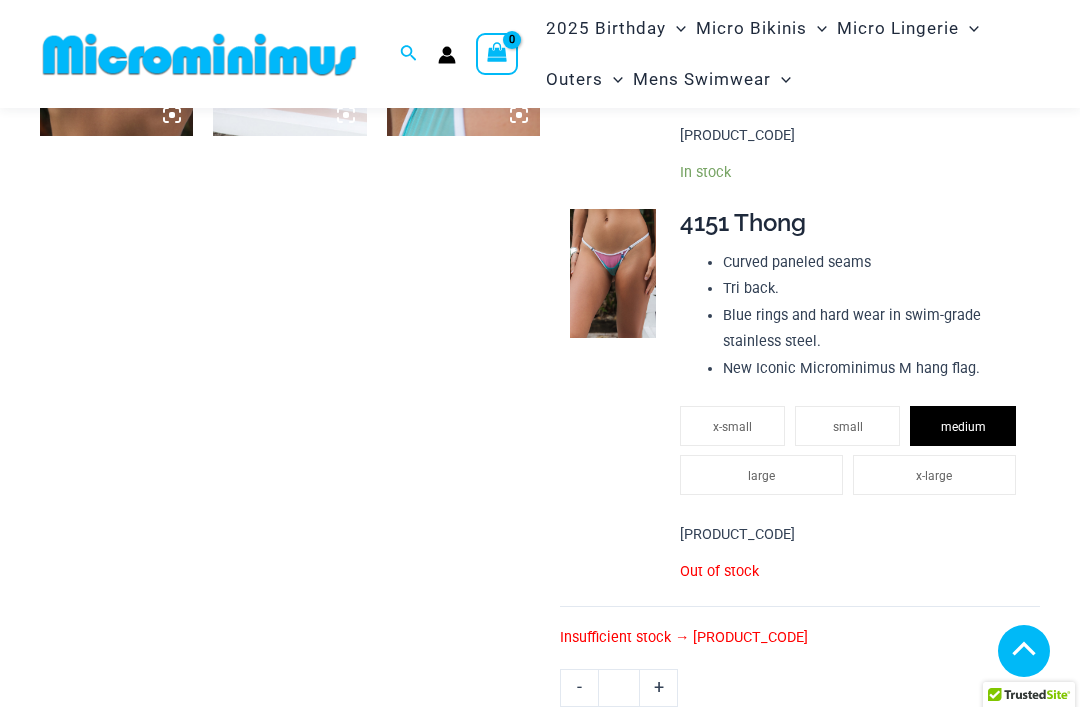 click on "small" 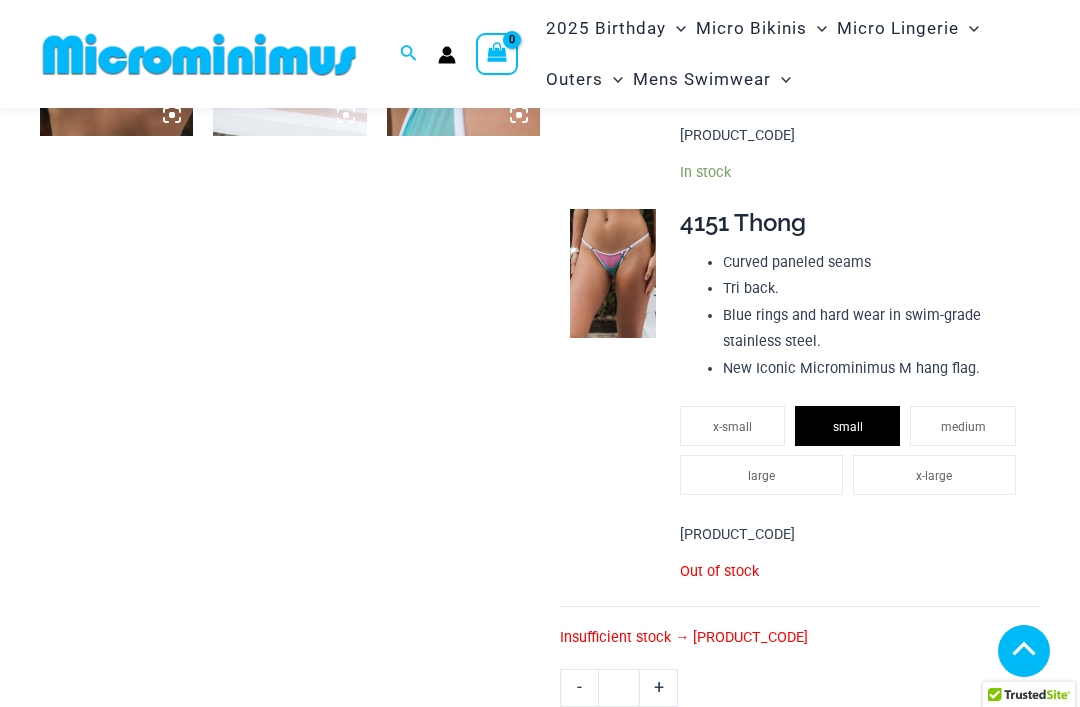 click on "x-small" 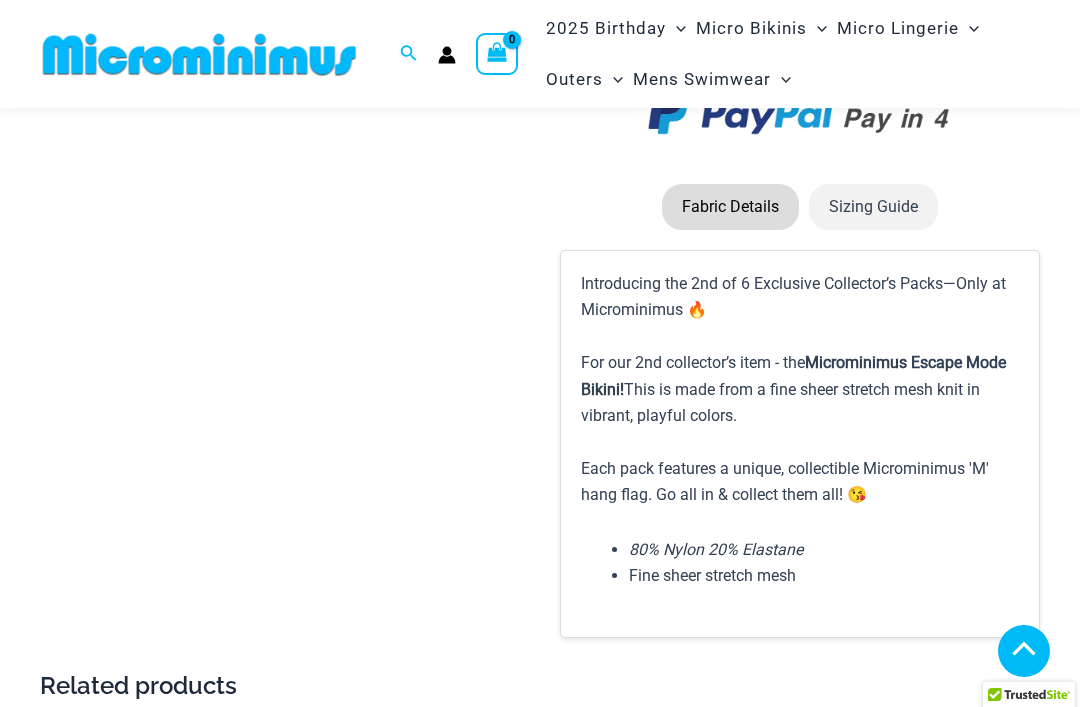 scroll, scrollTop: 2325, scrollLeft: 0, axis: vertical 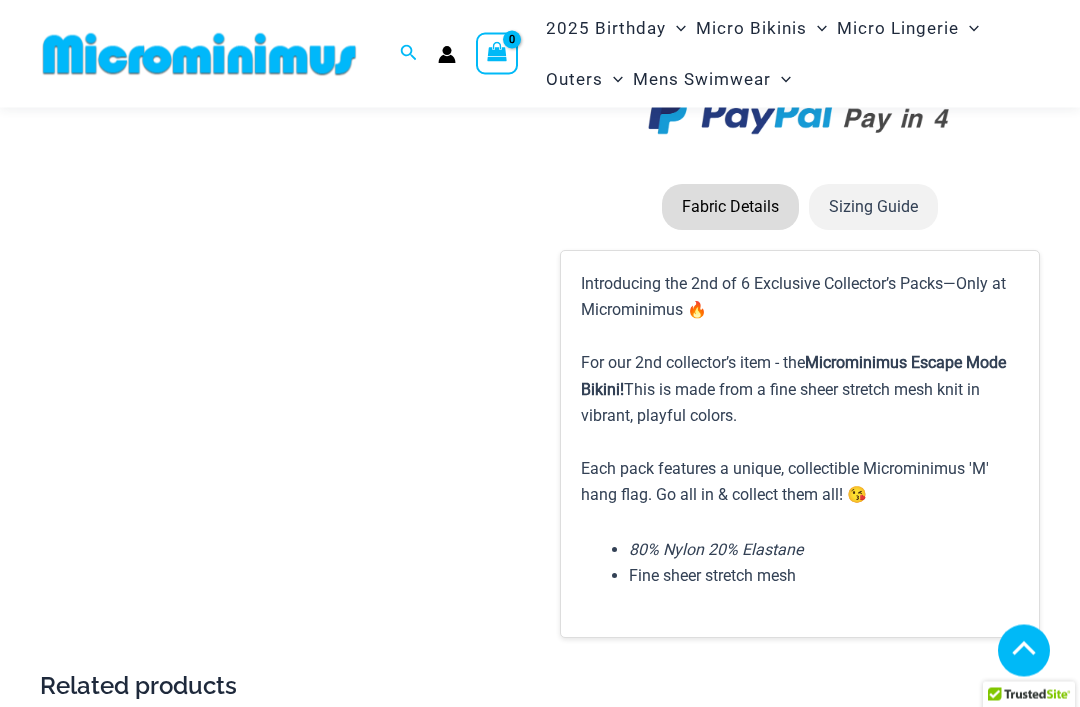 click on "Microminimus Escape Mode Bikini!" at bounding box center (793, 376) 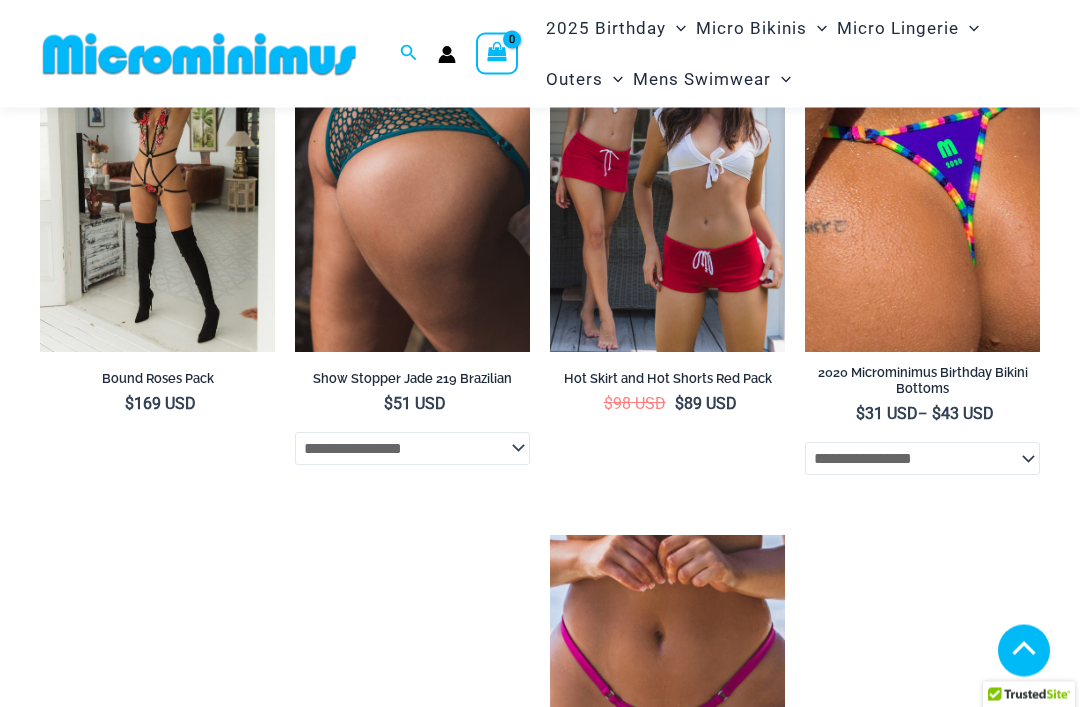 scroll, scrollTop: 3045, scrollLeft: 0, axis: vertical 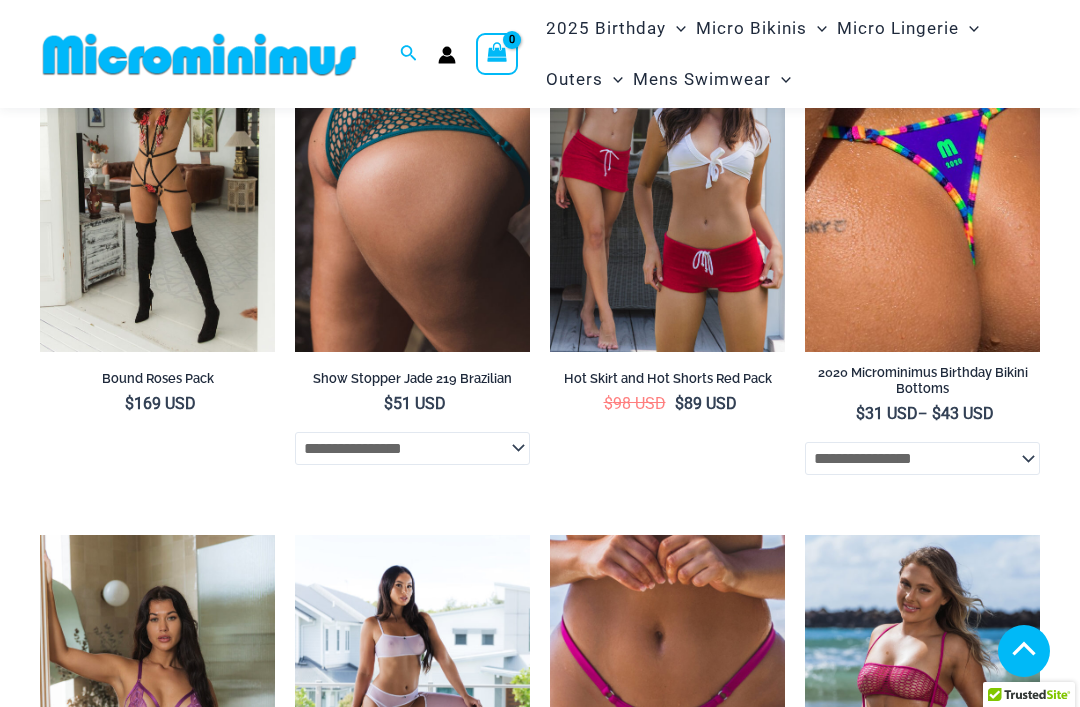 click on "**********" 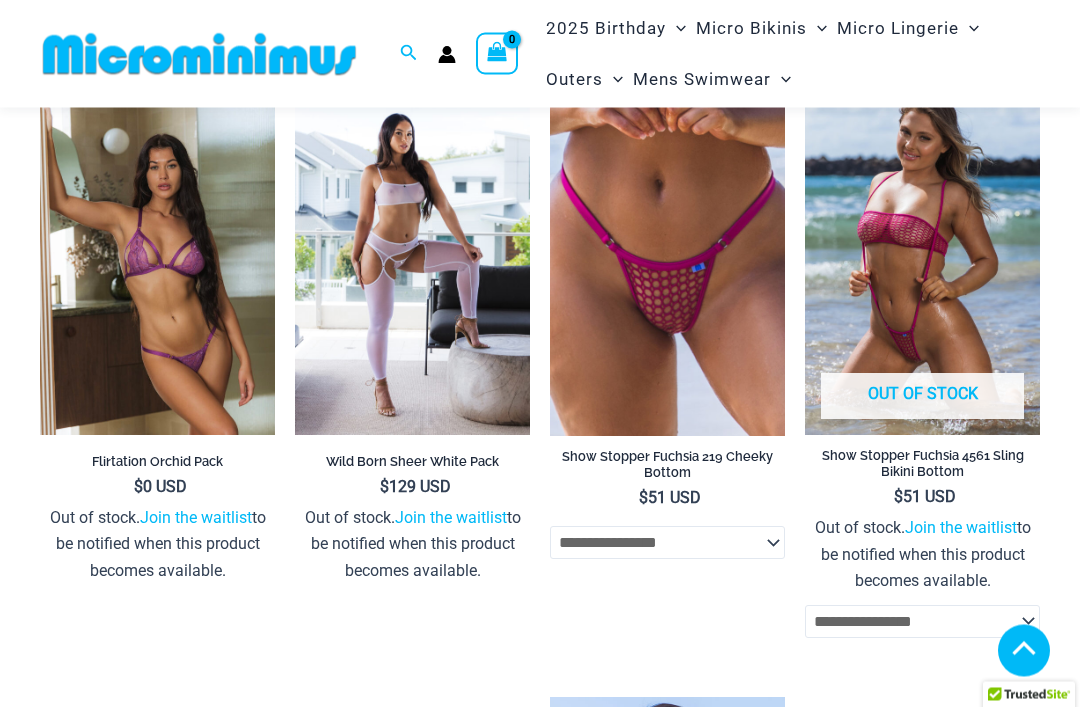 scroll, scrollTop: 3498, scrollLeft: 0, axis: vertical 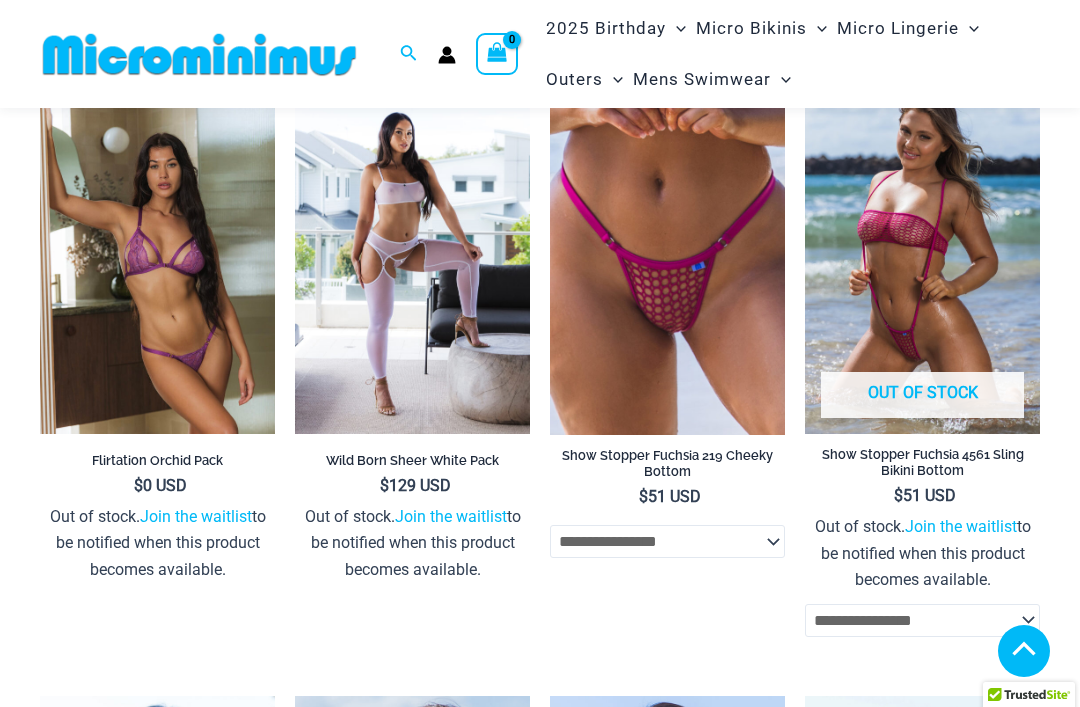 click on "**********" 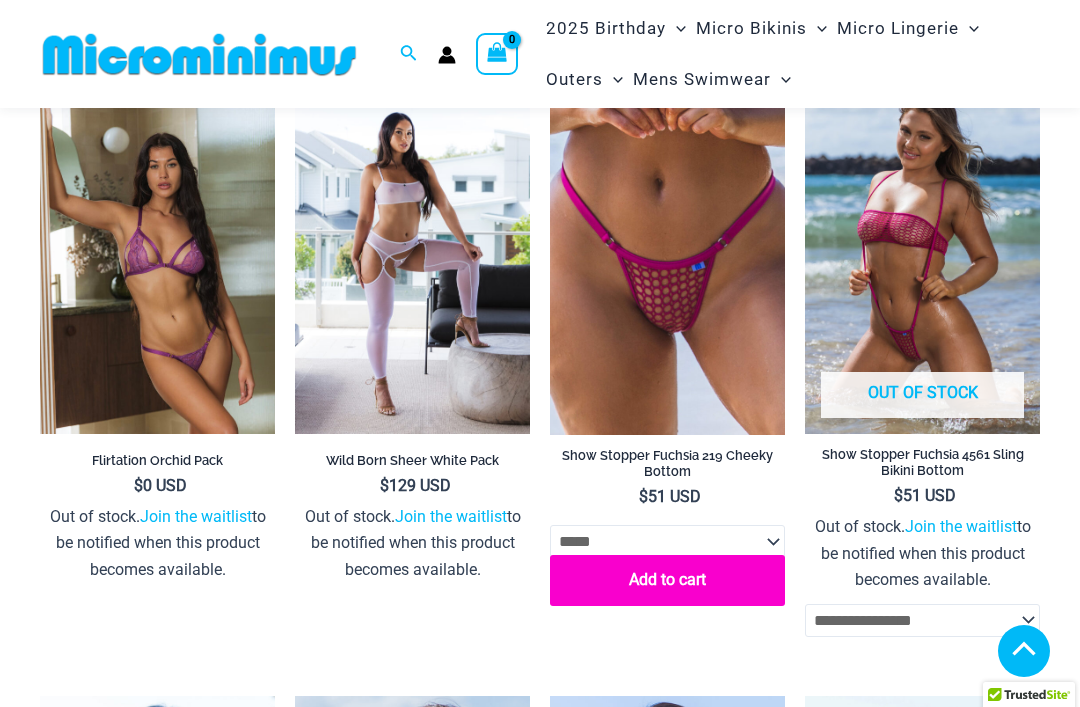 click on "**********" 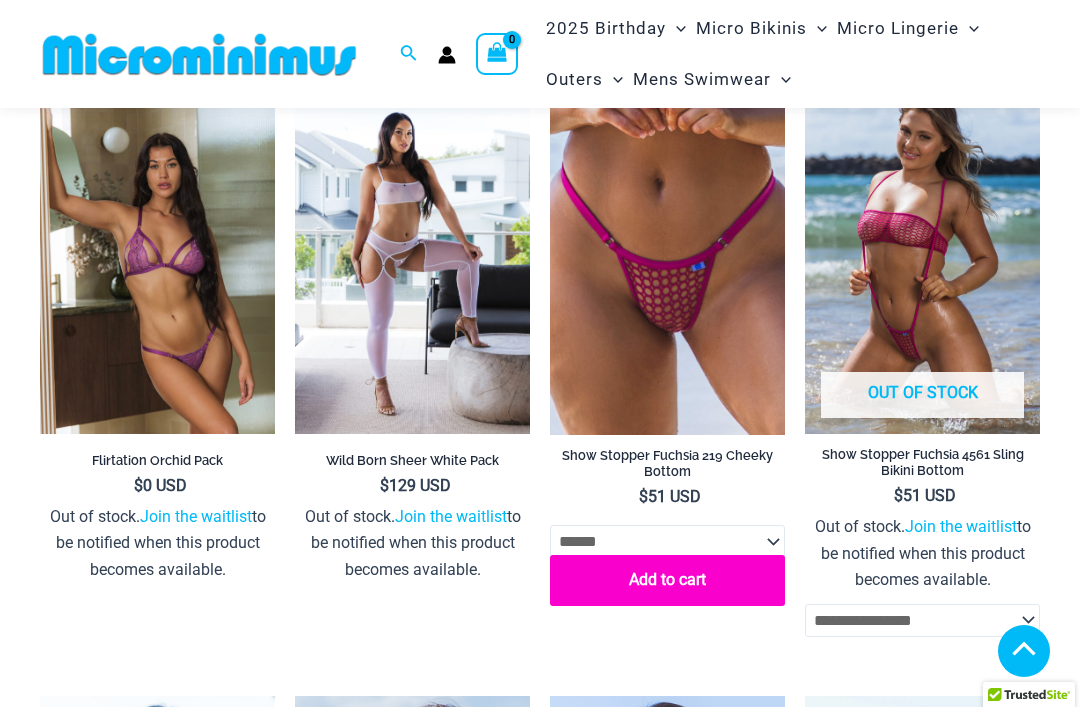 select on "******" 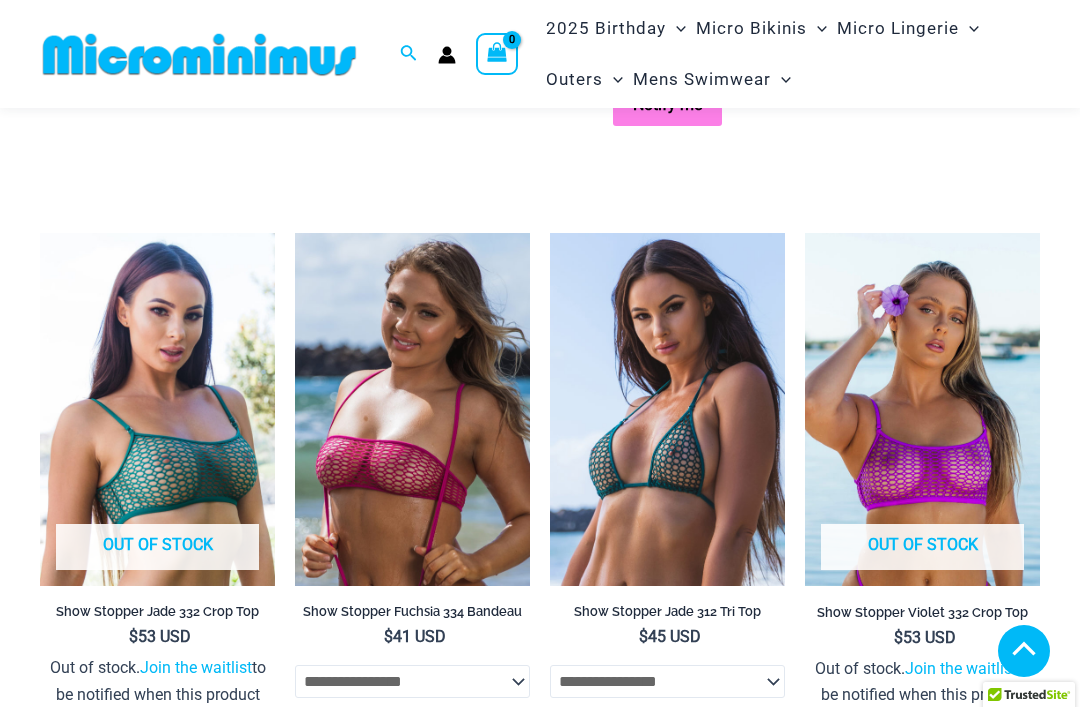 scroll, scrollTop: 4033, scrollLeft: 0, axis: vertical 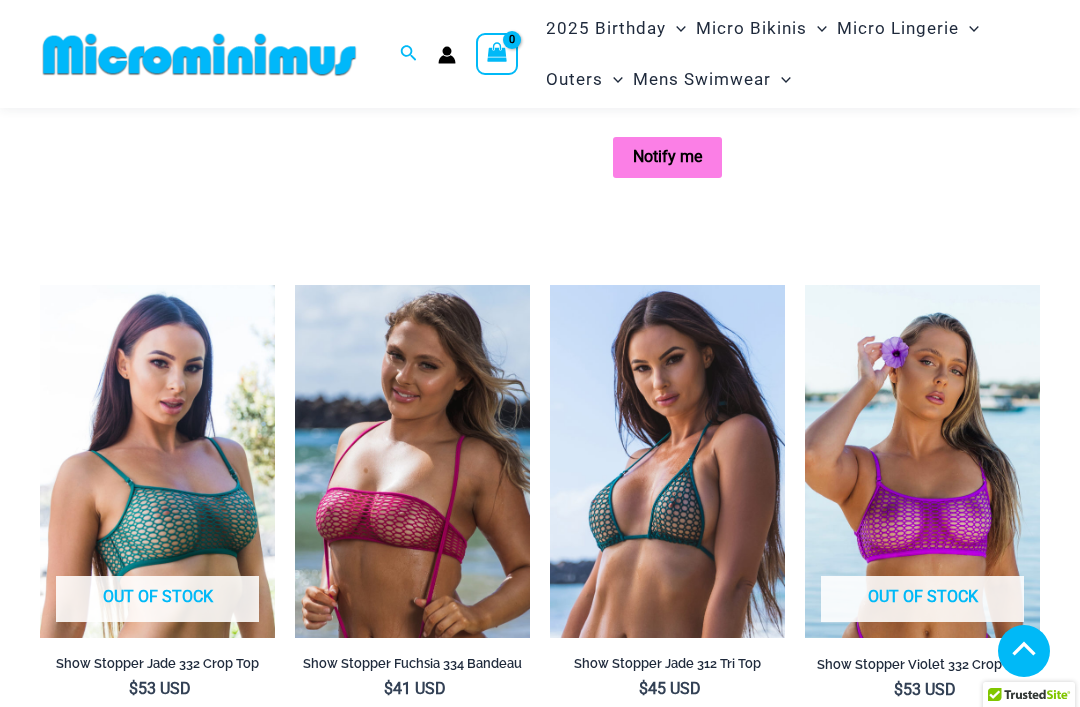 click at bounding box center (409, 54) 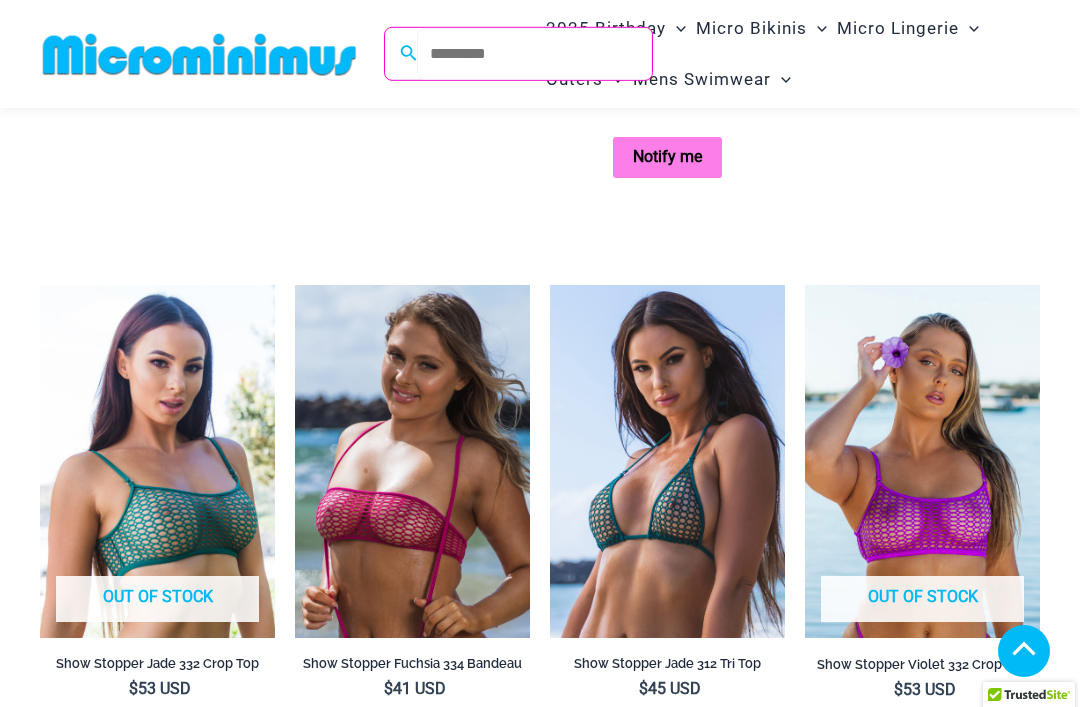 click on "Search for:
Search" at bounding box center [534, 54] 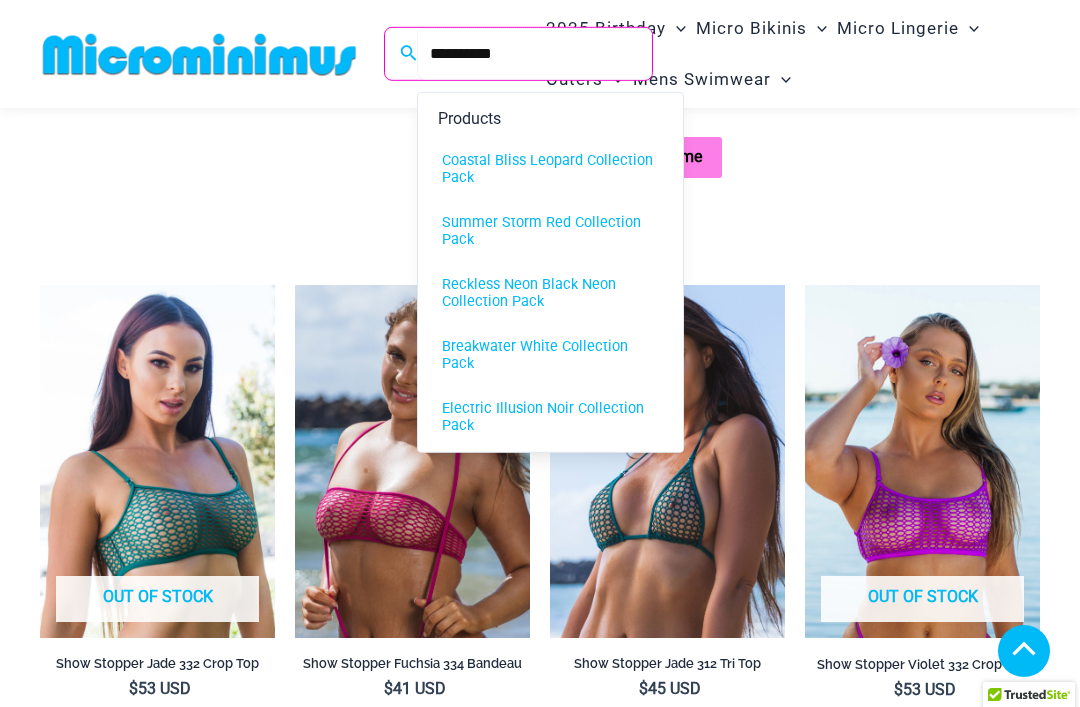 type on "**********" 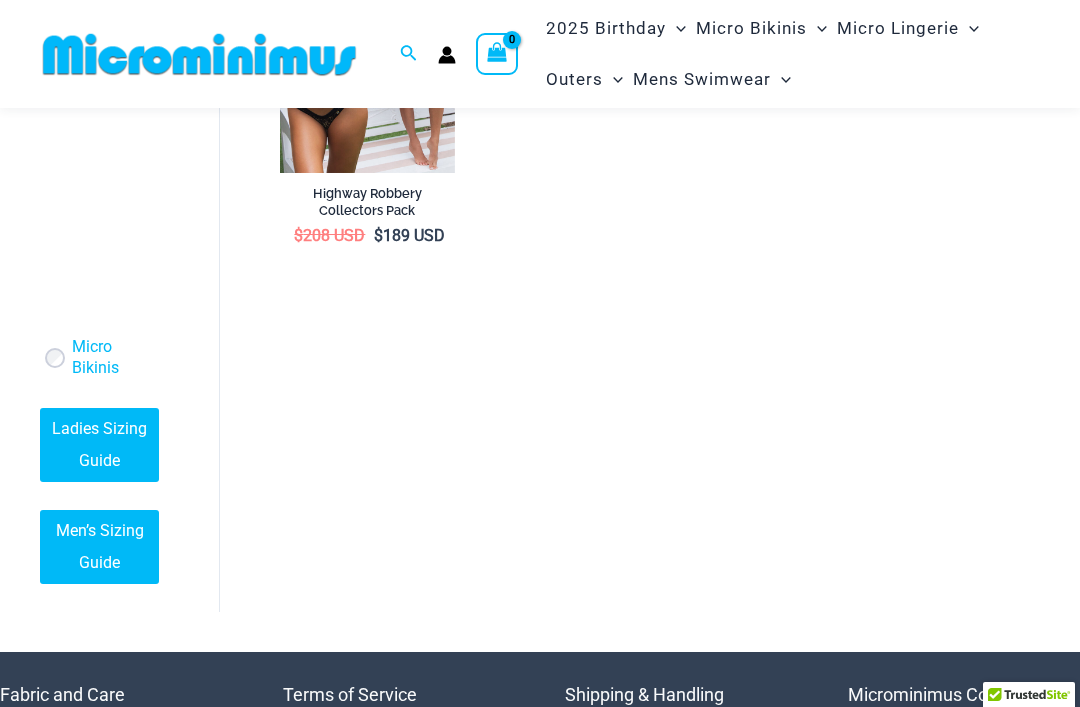 scroll, scrollTop: 0, scrollLeft: 0, axis: both 